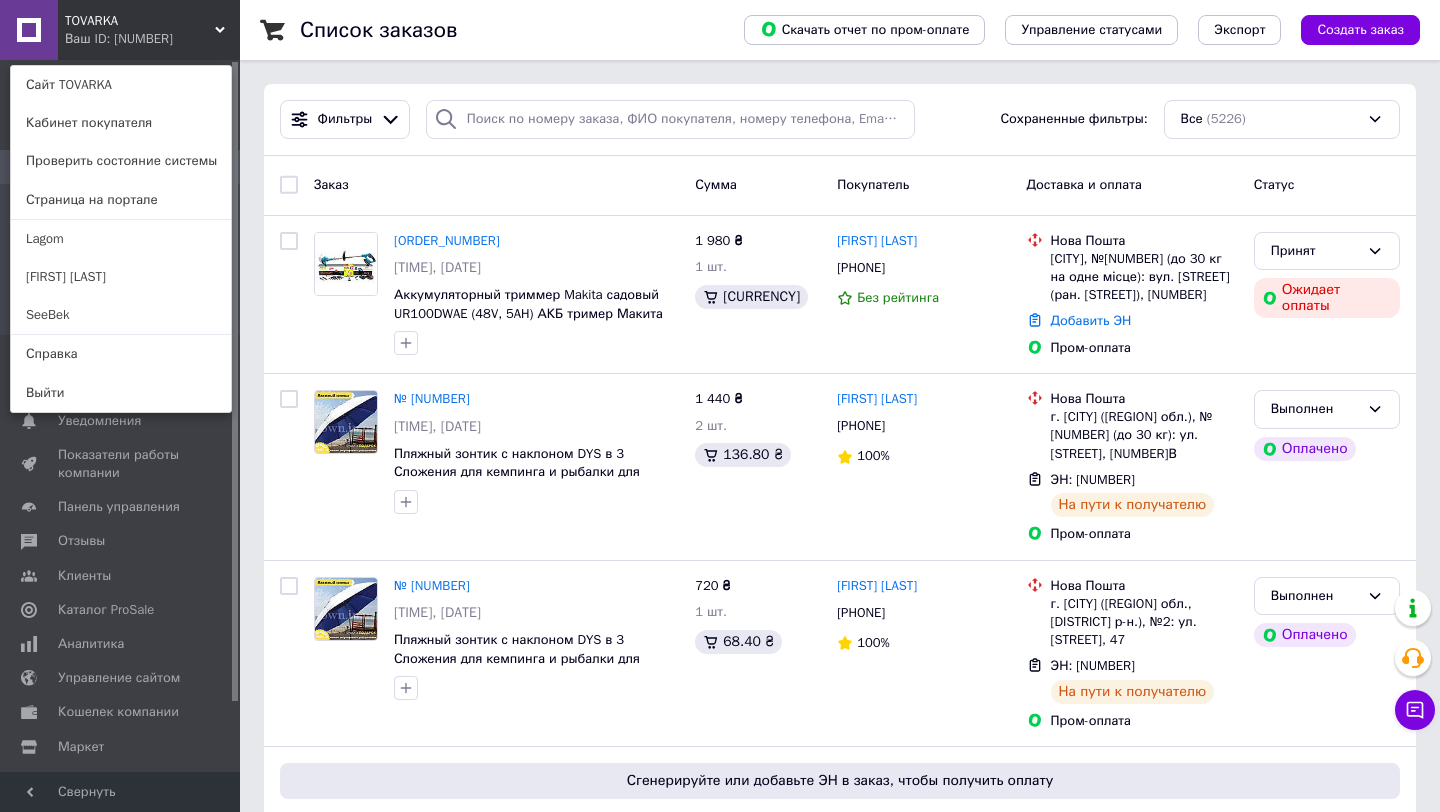 scroll, scrollTop: 0, scrollLeft: 0, axis: both 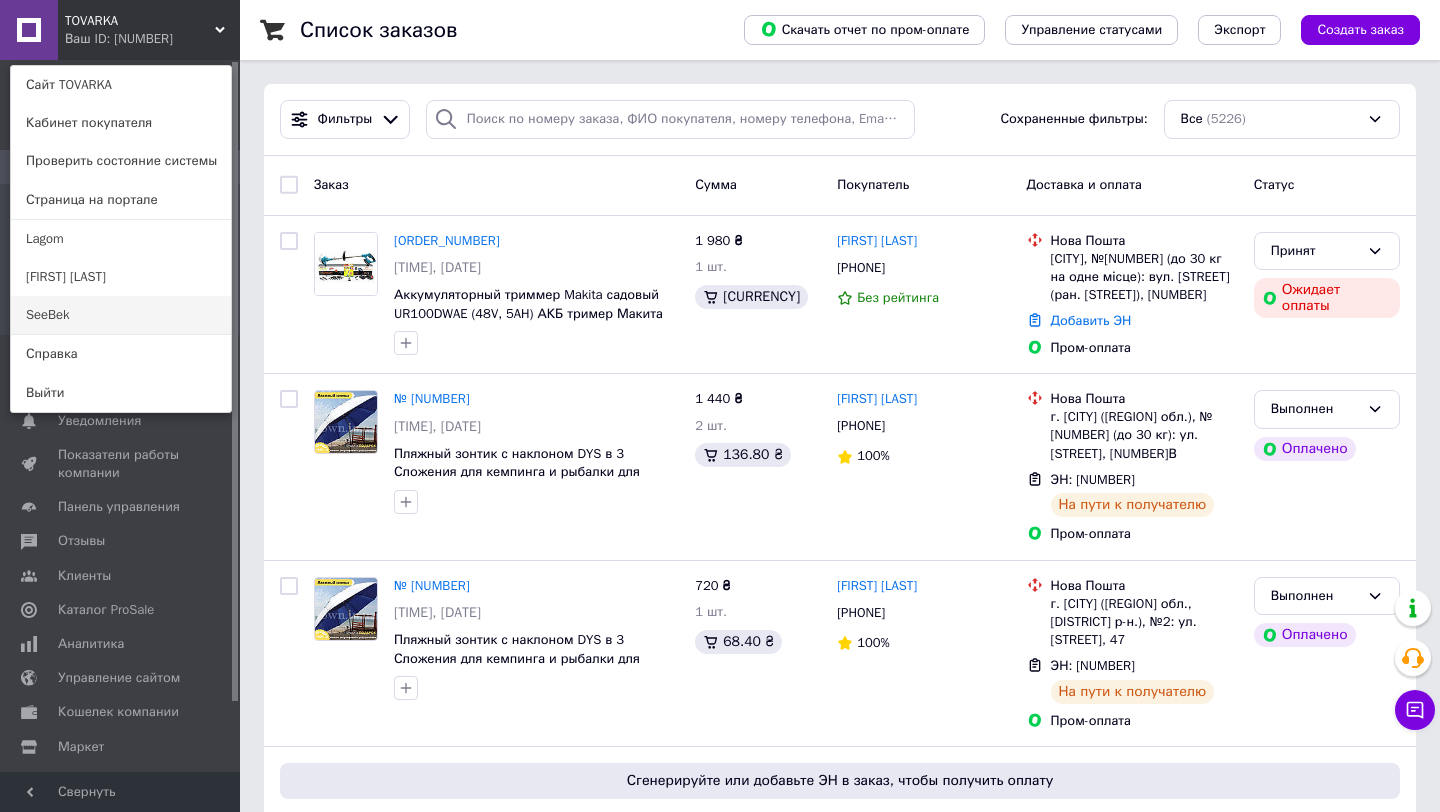 click on "[FIRST]" at bounding box center [121, 315] 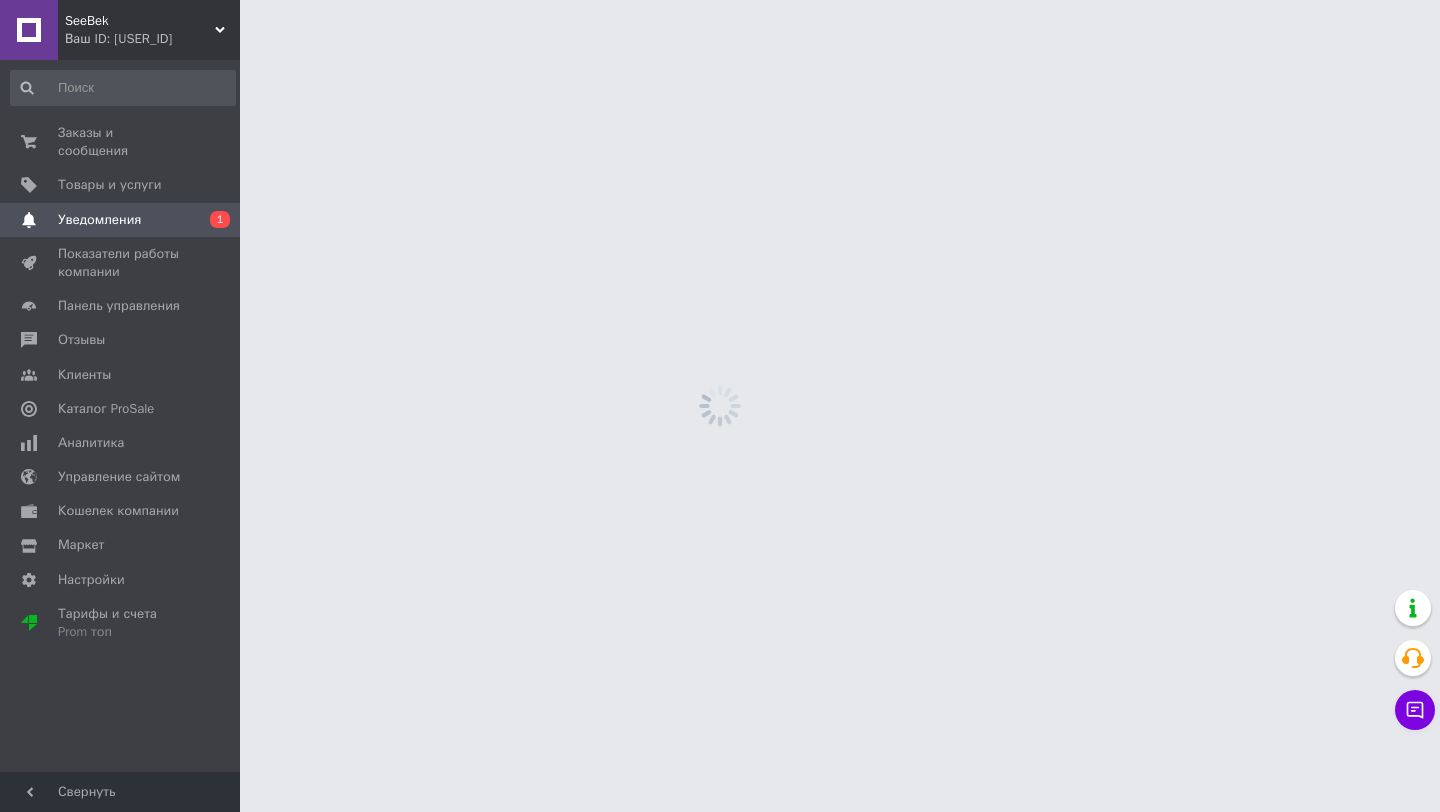 scroll, scrollTop: 0, scrollLeft: 0, axis: both 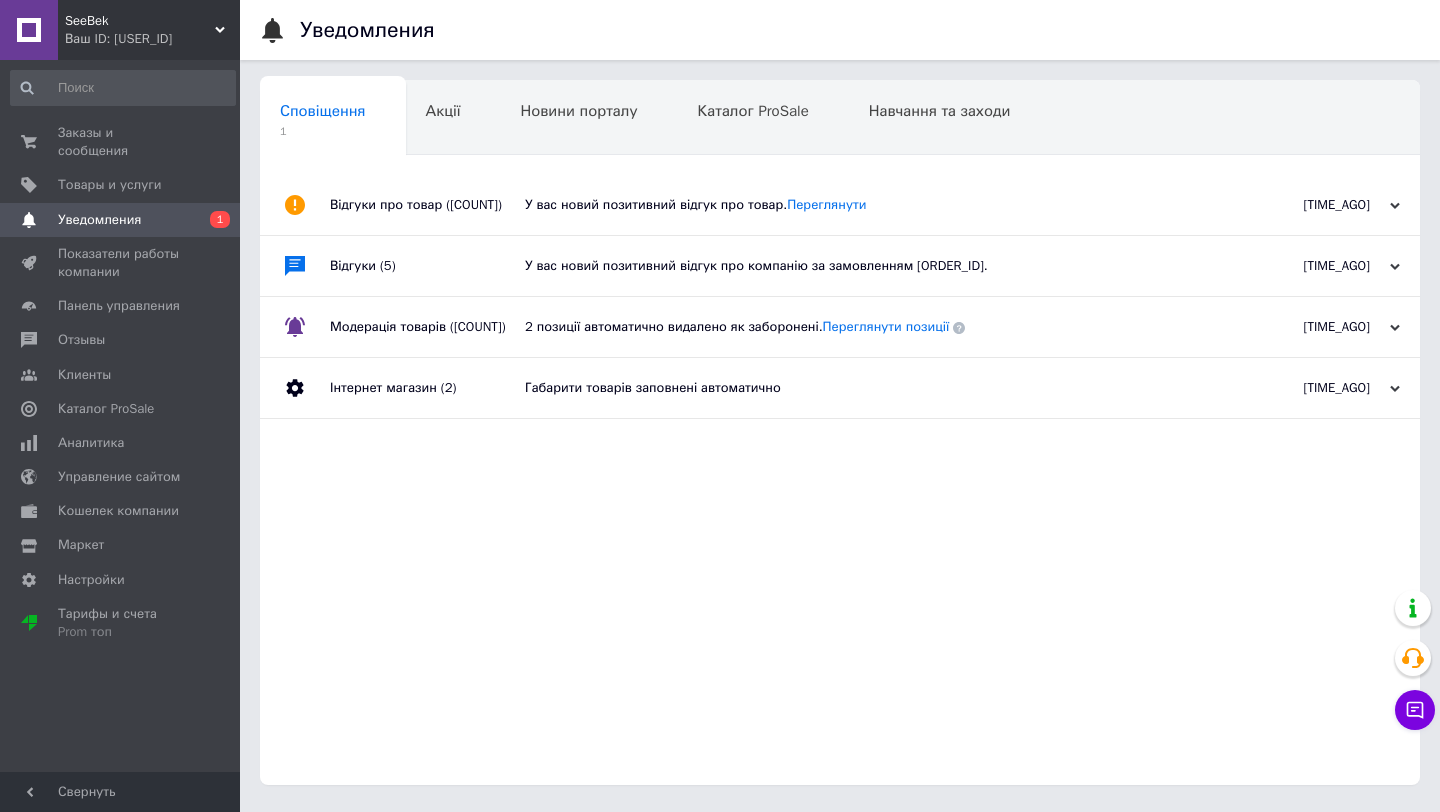 click on "Відгуки про товар   (3)" at bounding box center [427, 205] 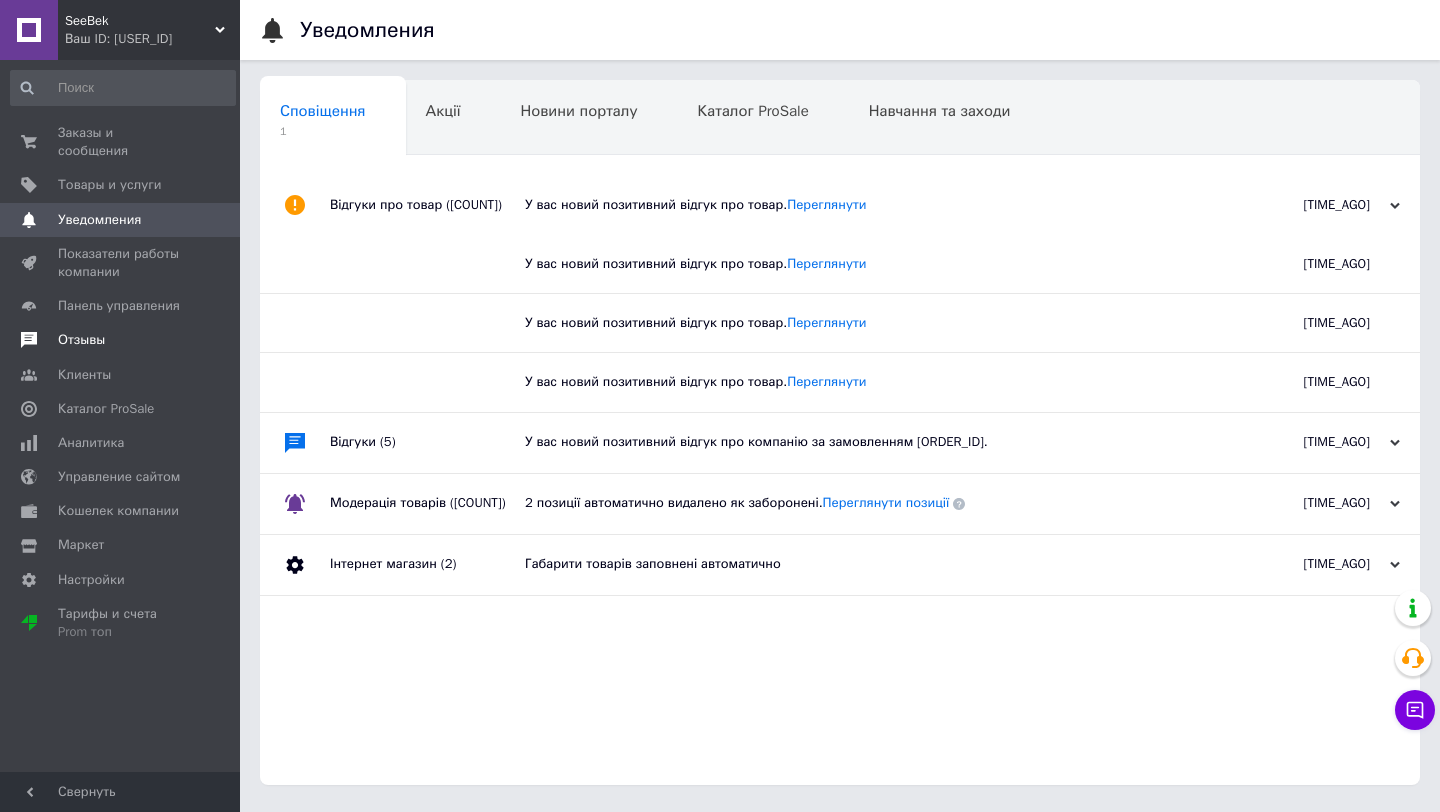 click on "Отзывы" at bounding box center (81, 340) 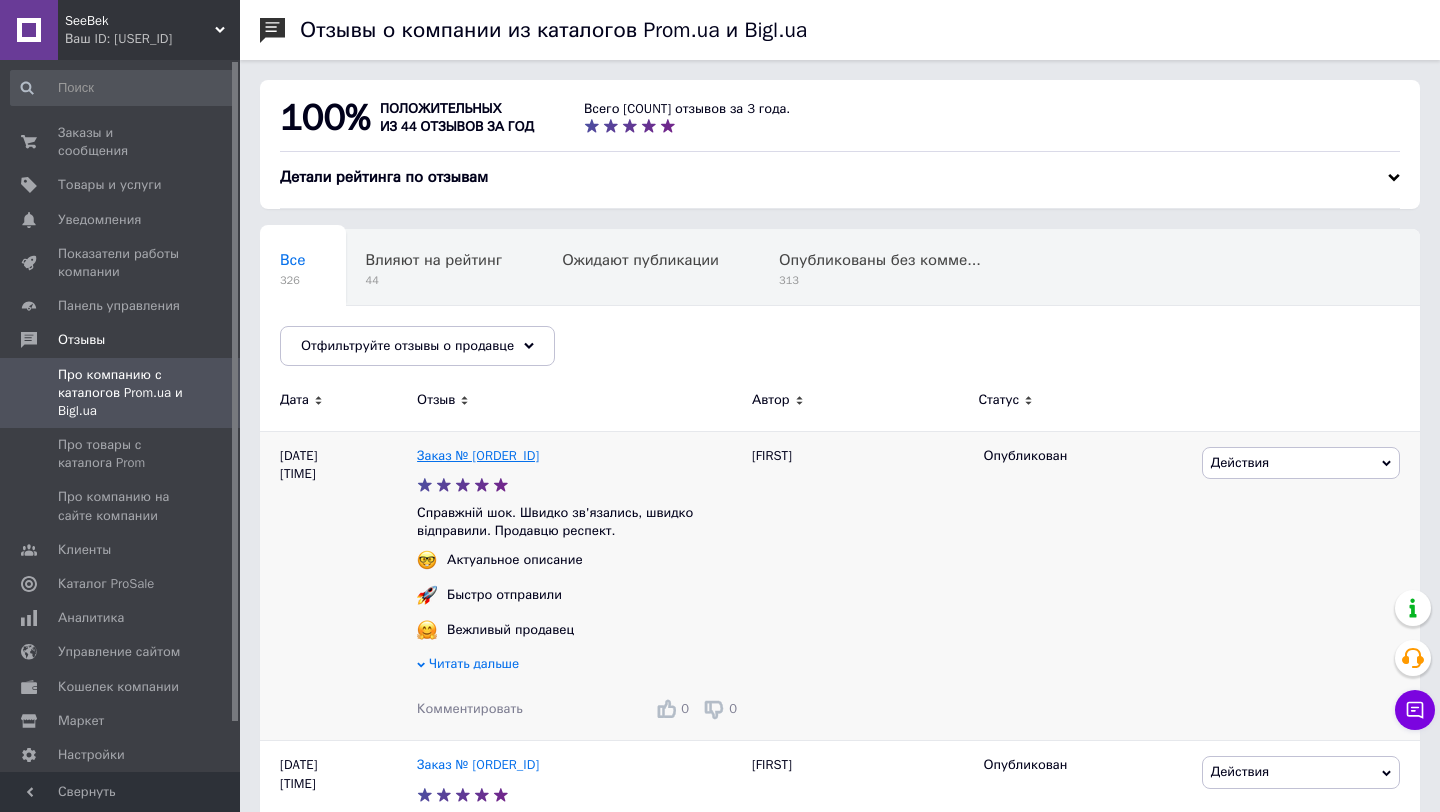 click on "Заказ № [ORDER_NUMBER]" at bounding box center (478, 455) 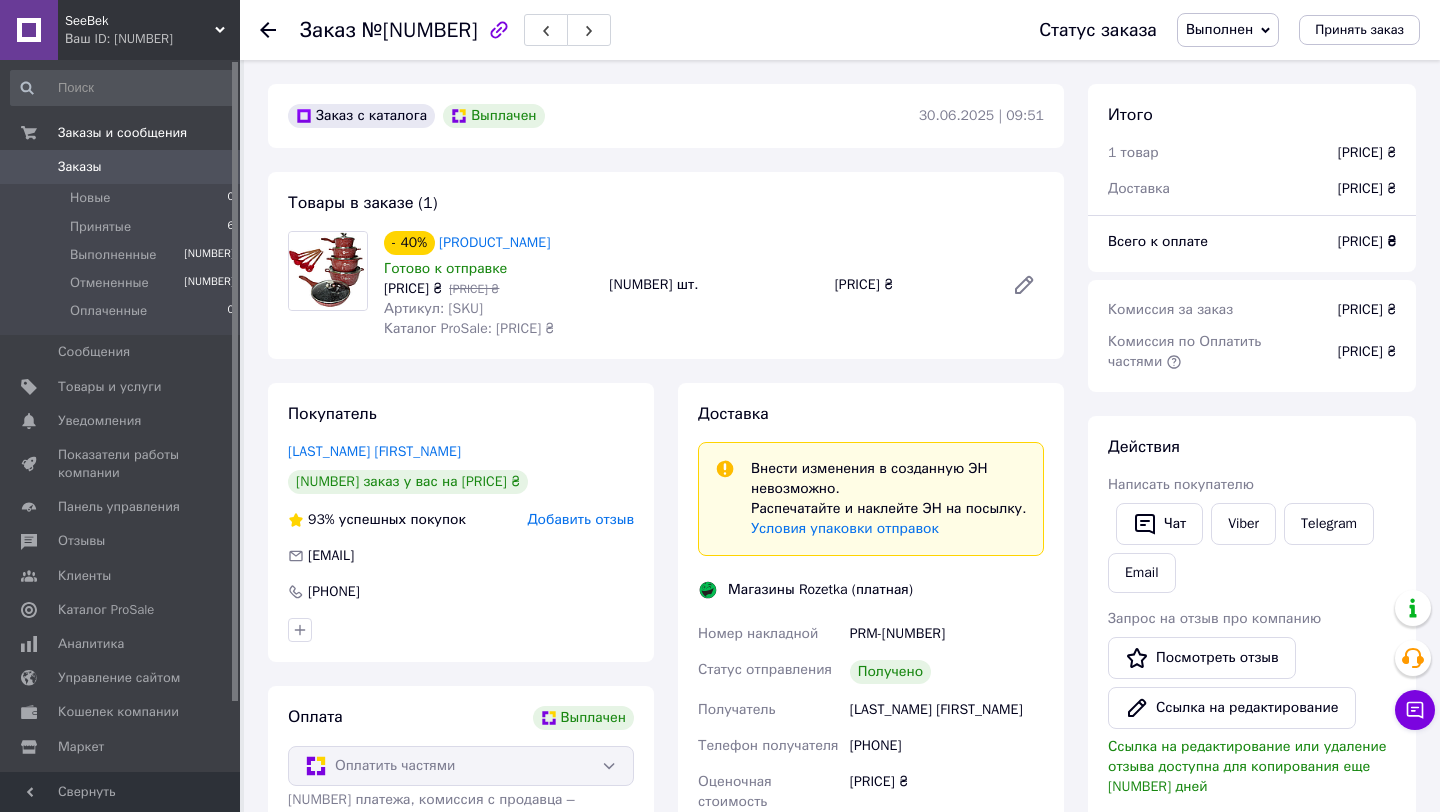 scroll, scrollTop: 0, scrollLeft: 0, axis: both 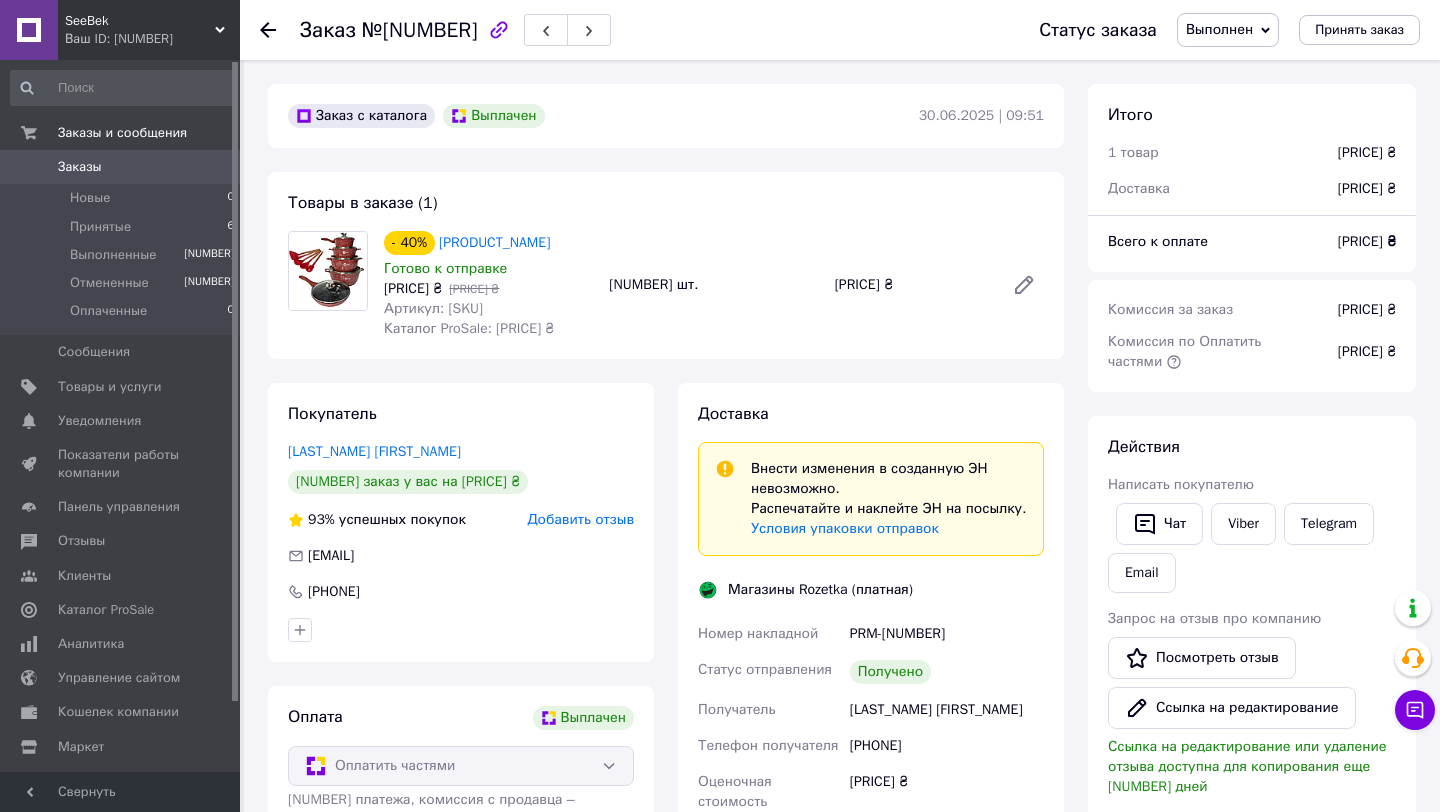 click at bounding box center [268, 30] 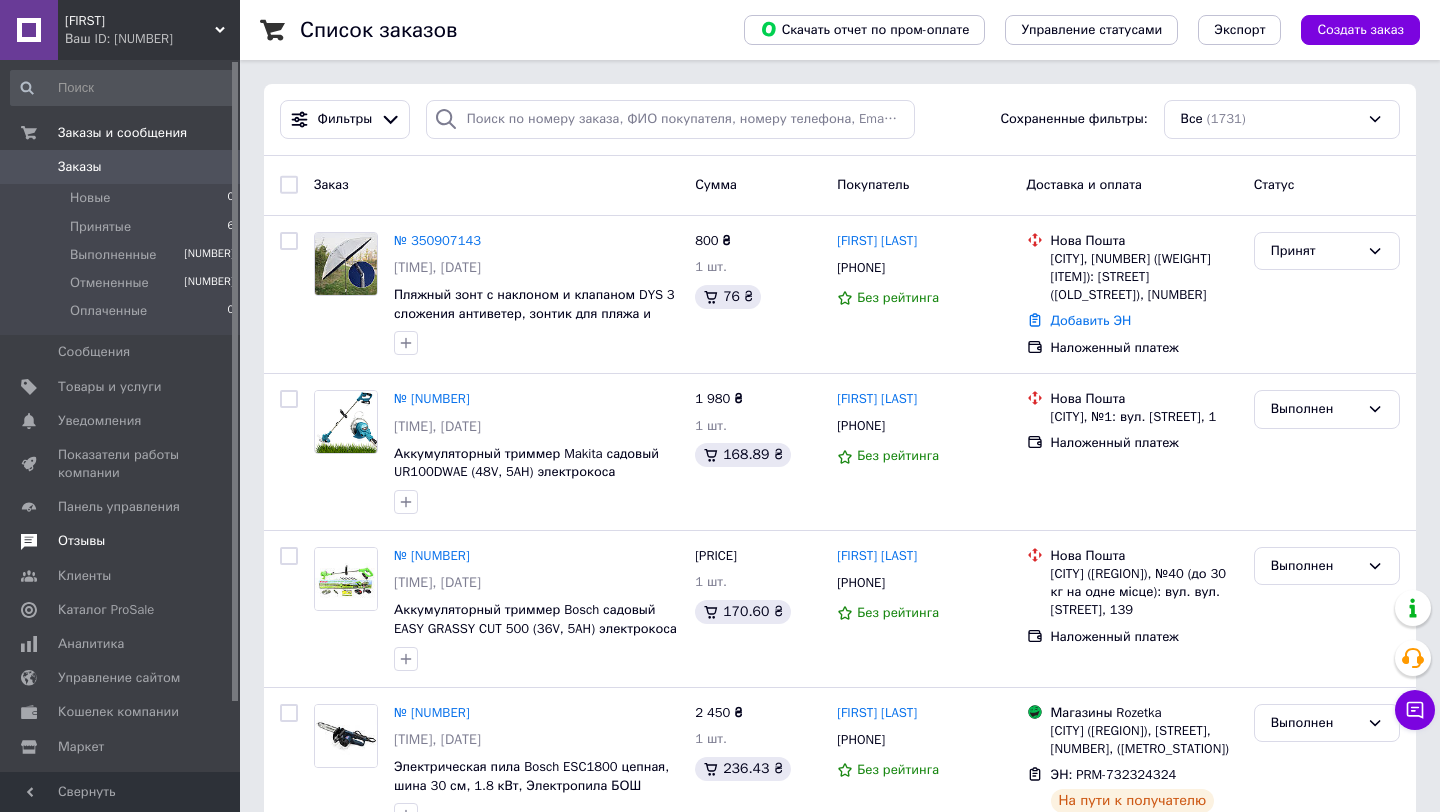 scroll, scrollTop: 0, scrollLeft: 0, axis: both 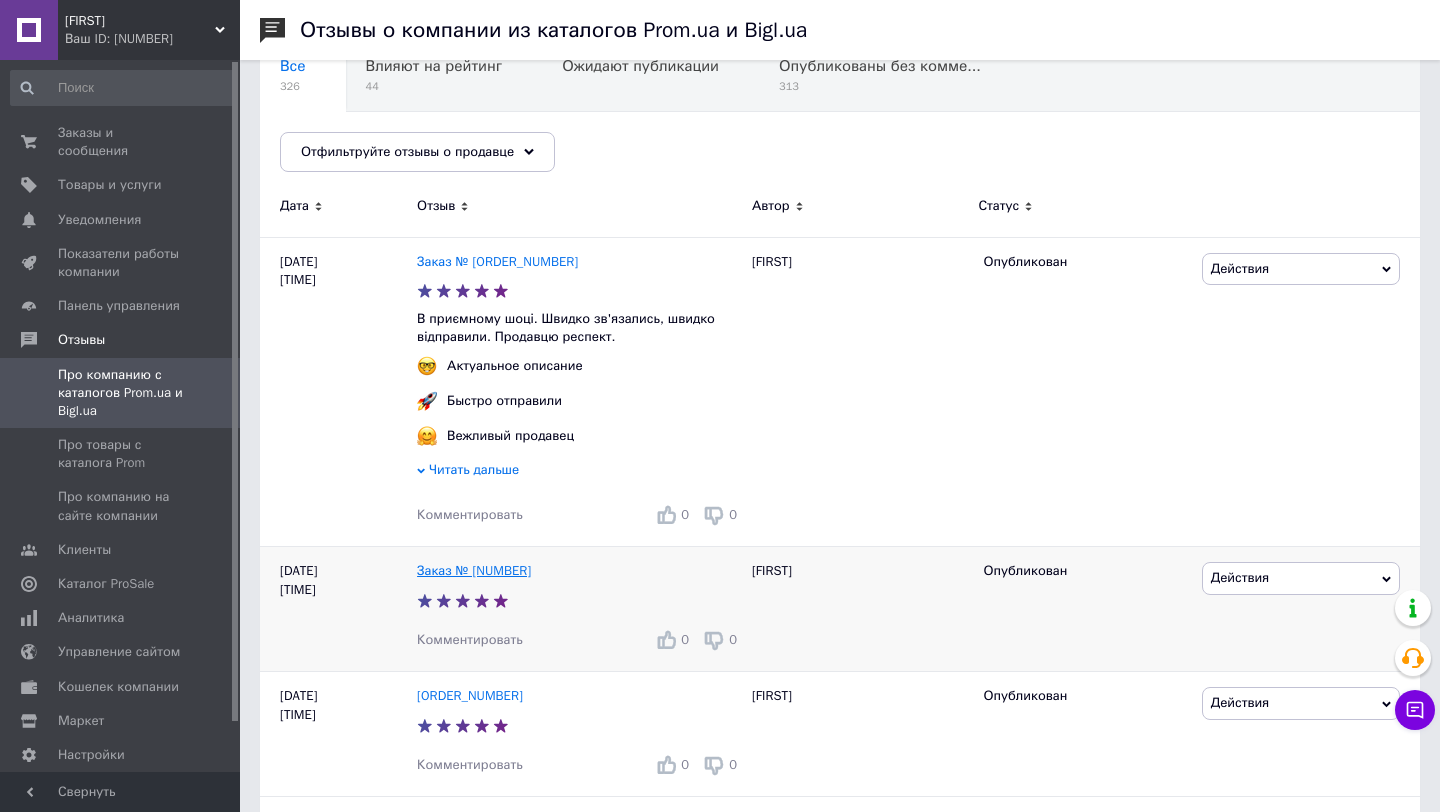 click on "Заказ № [NUMBER]" at bounding box center (474, 570) 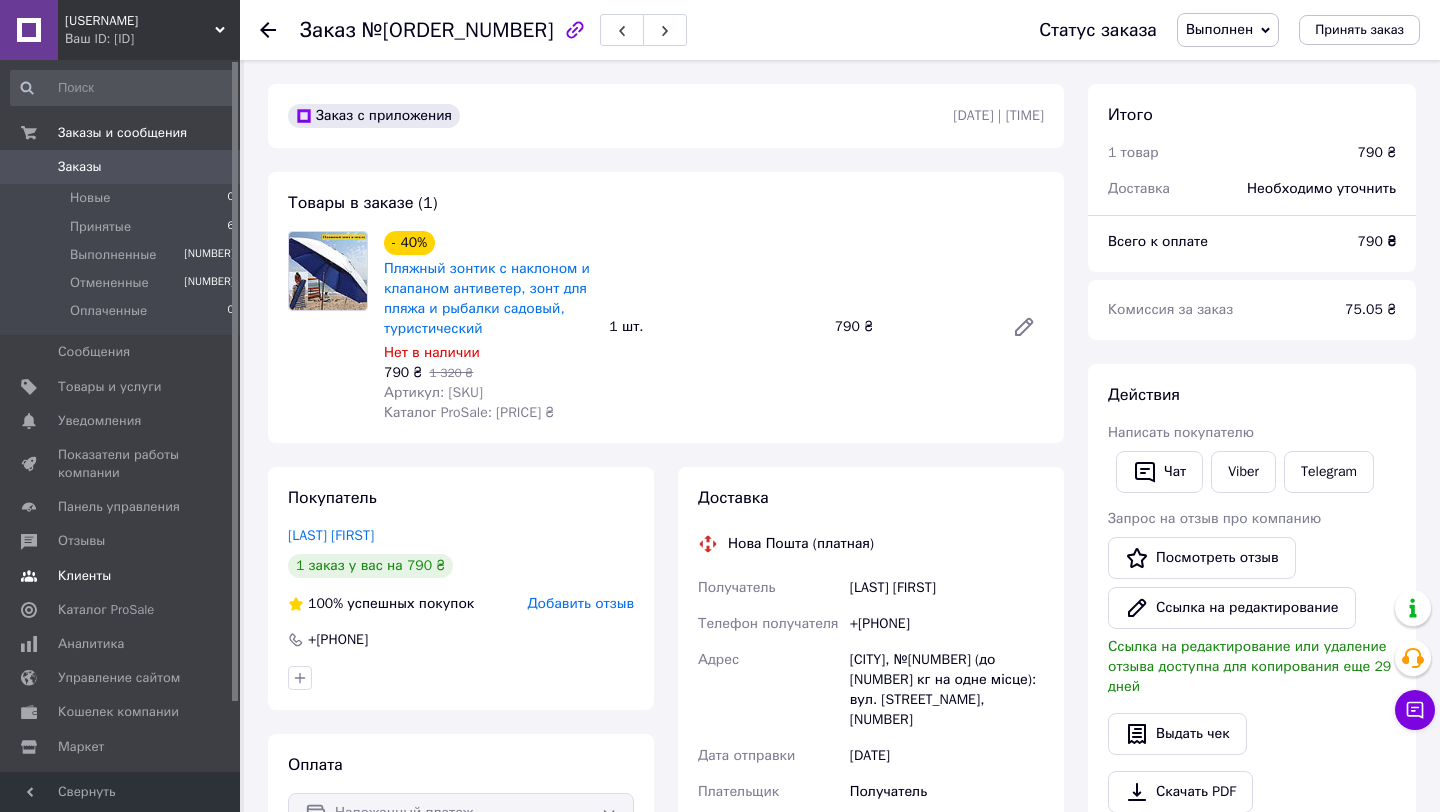 scroll, scrollTop: 0, scrollLeft: 0, axis: both 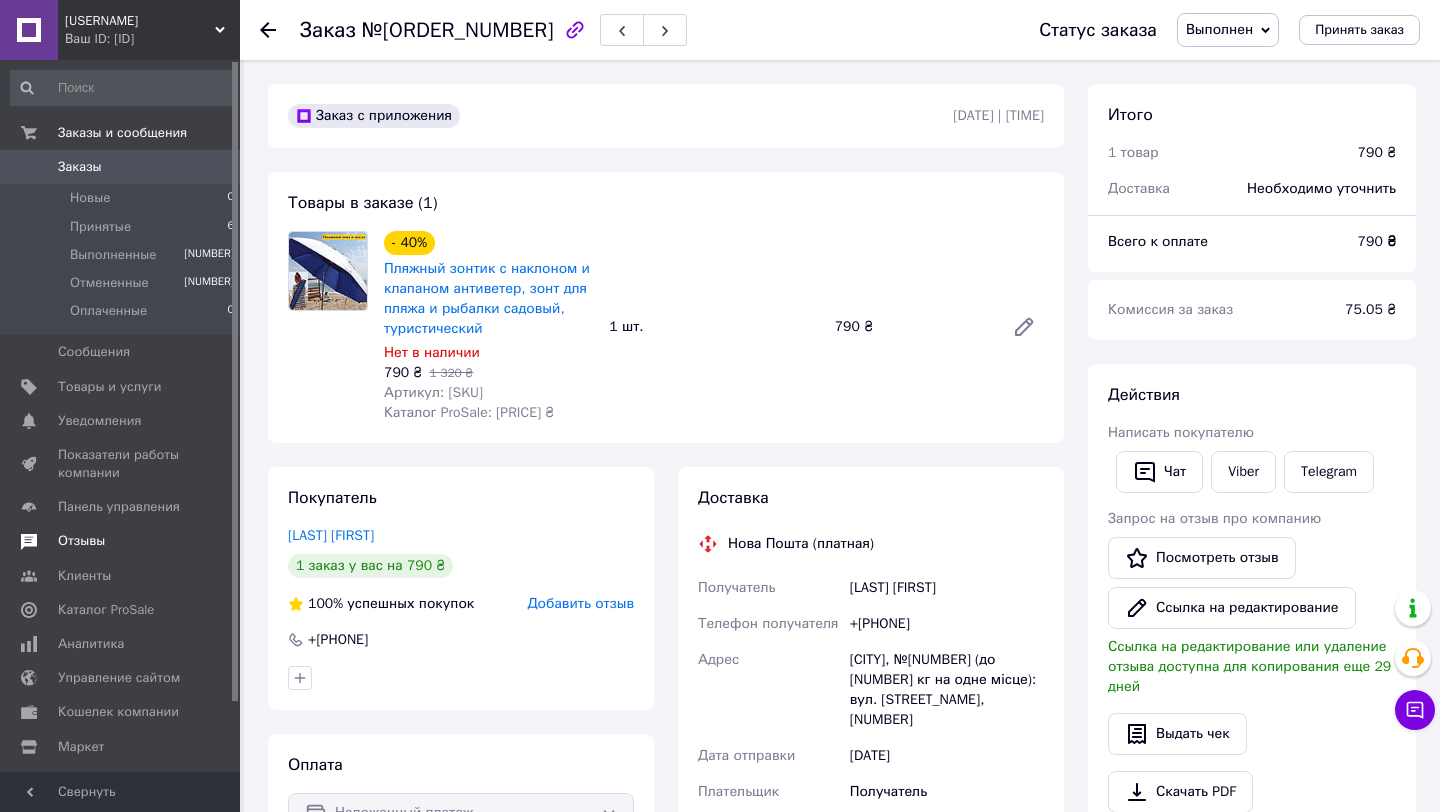 click on "Отзывы" at bounding box center [81, 541] 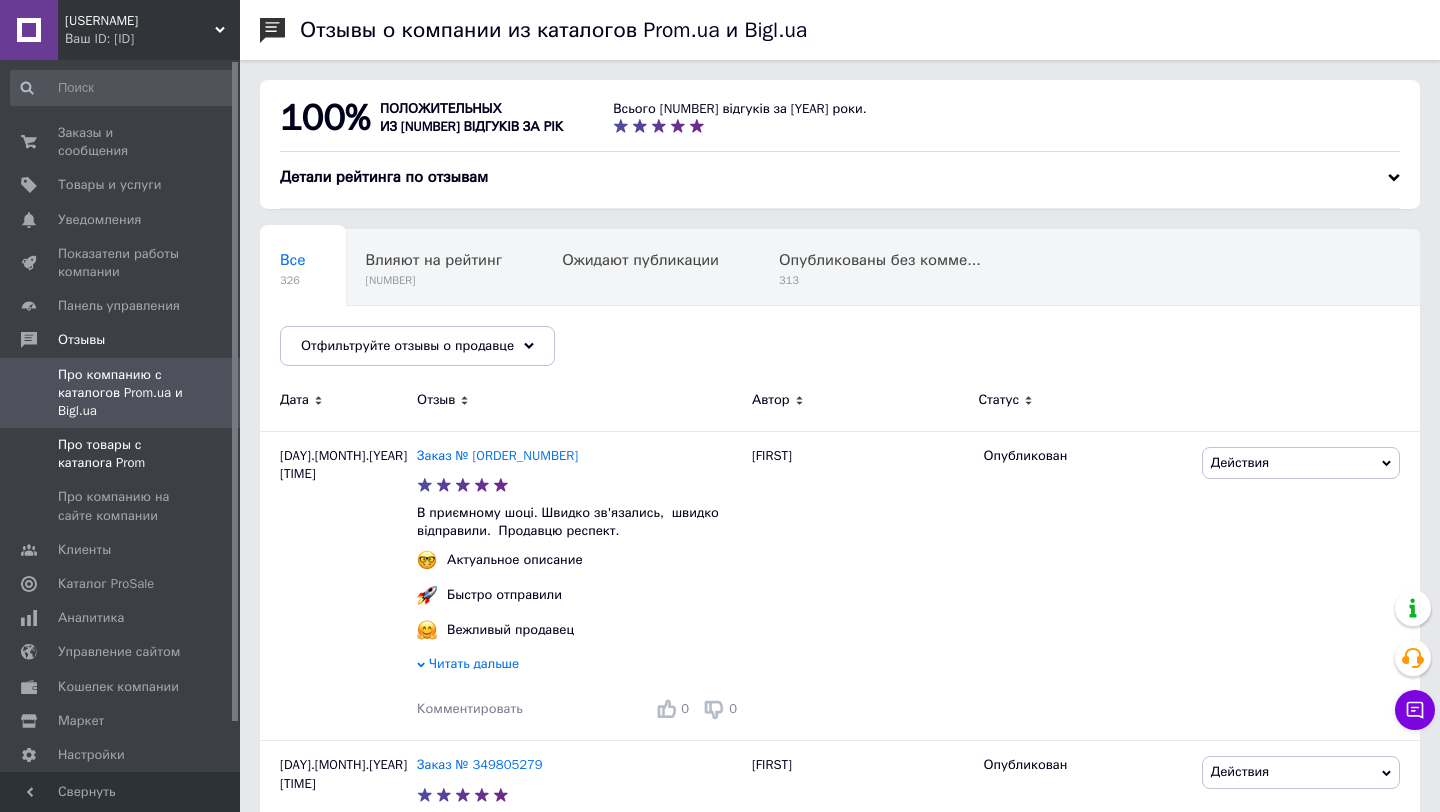 click on "Про товары с каталога Prom" at bounding box center (121, 454) 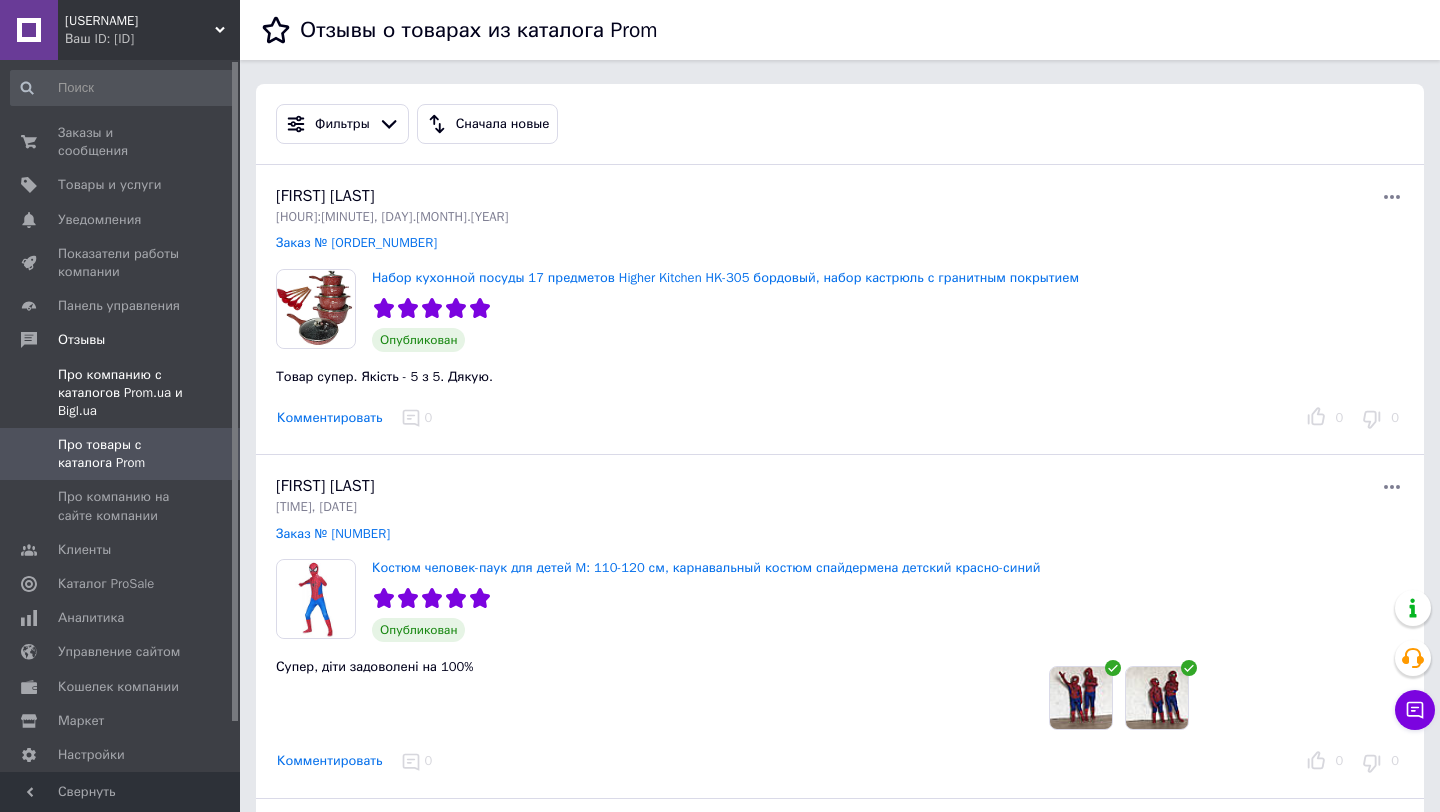 click on "Про компанию с каталогов Prom.ua и Bigl.ua" at bounding box center [121, 393] 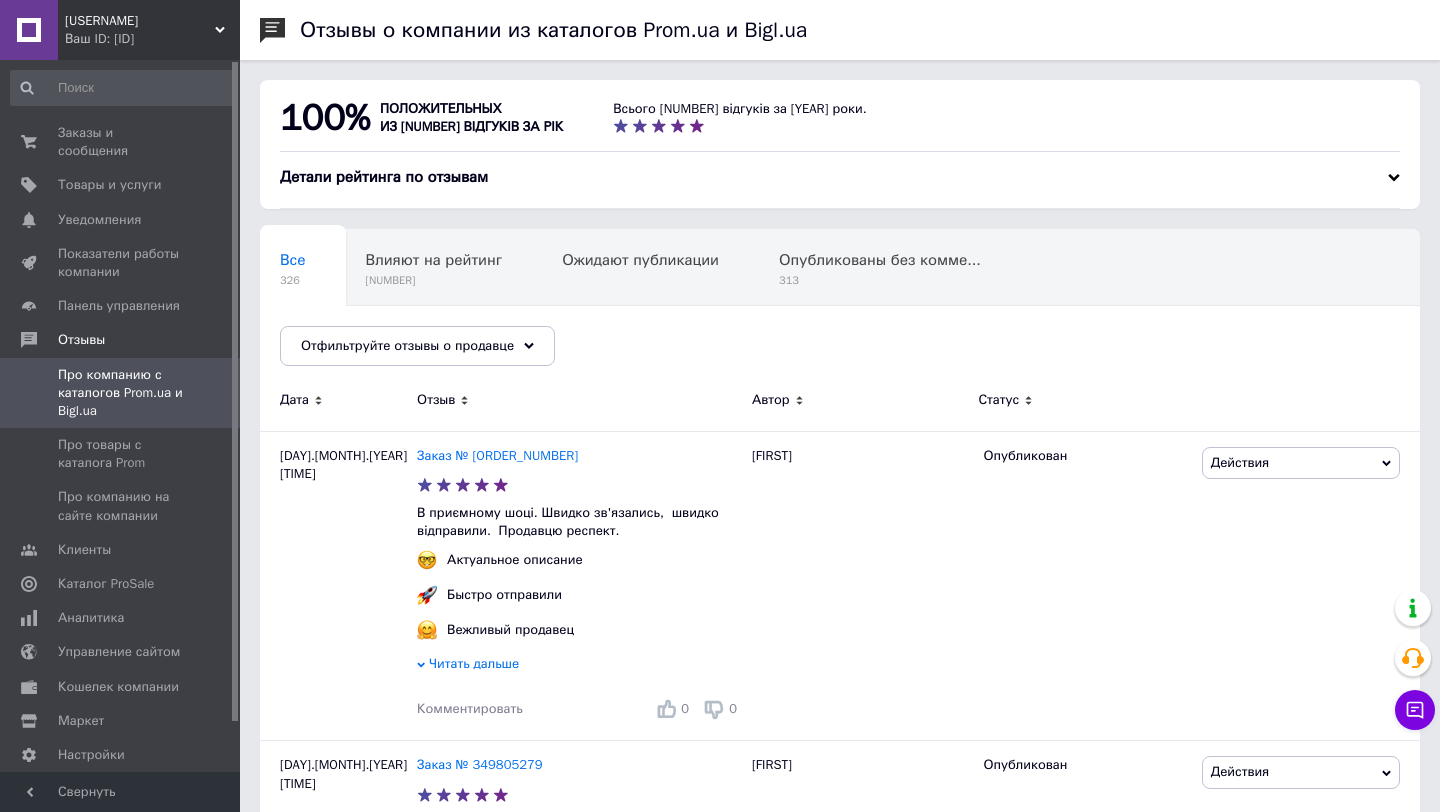 click on "SeeBek" at bounding box center [140, 21] 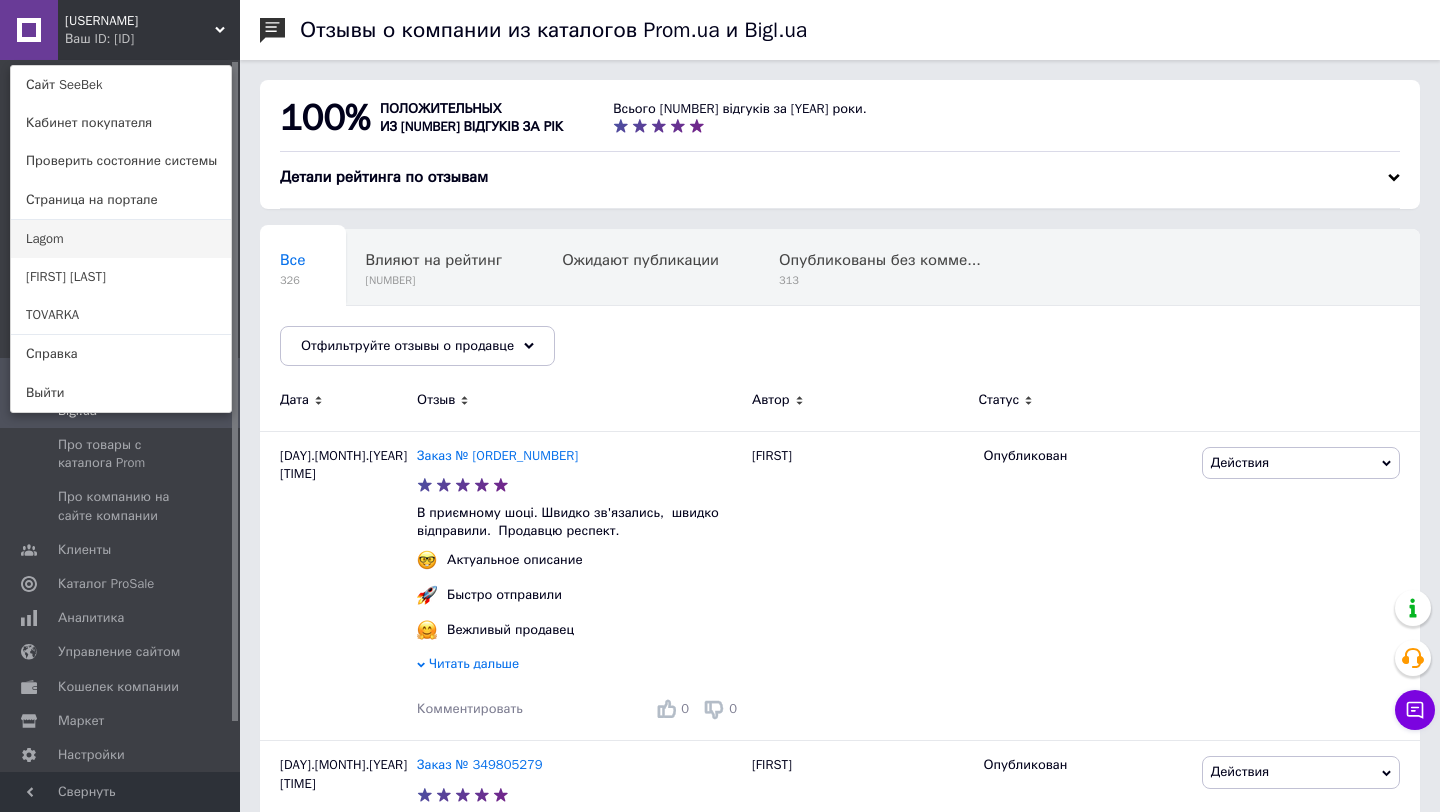 click on "Lagom" at bounding box center (121, 239) 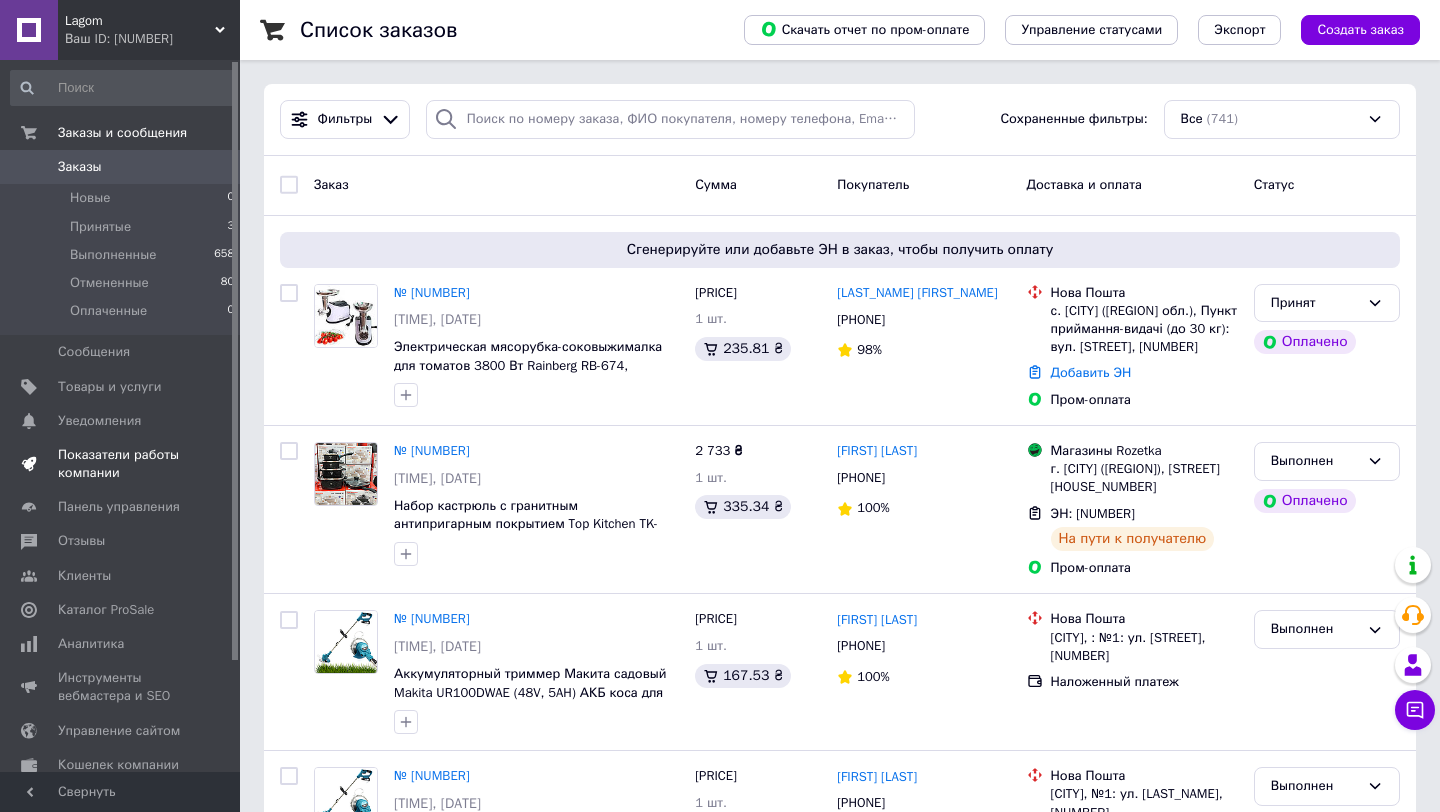 scroll, scrollTop: 0, scrollLeft: 0, axis: both 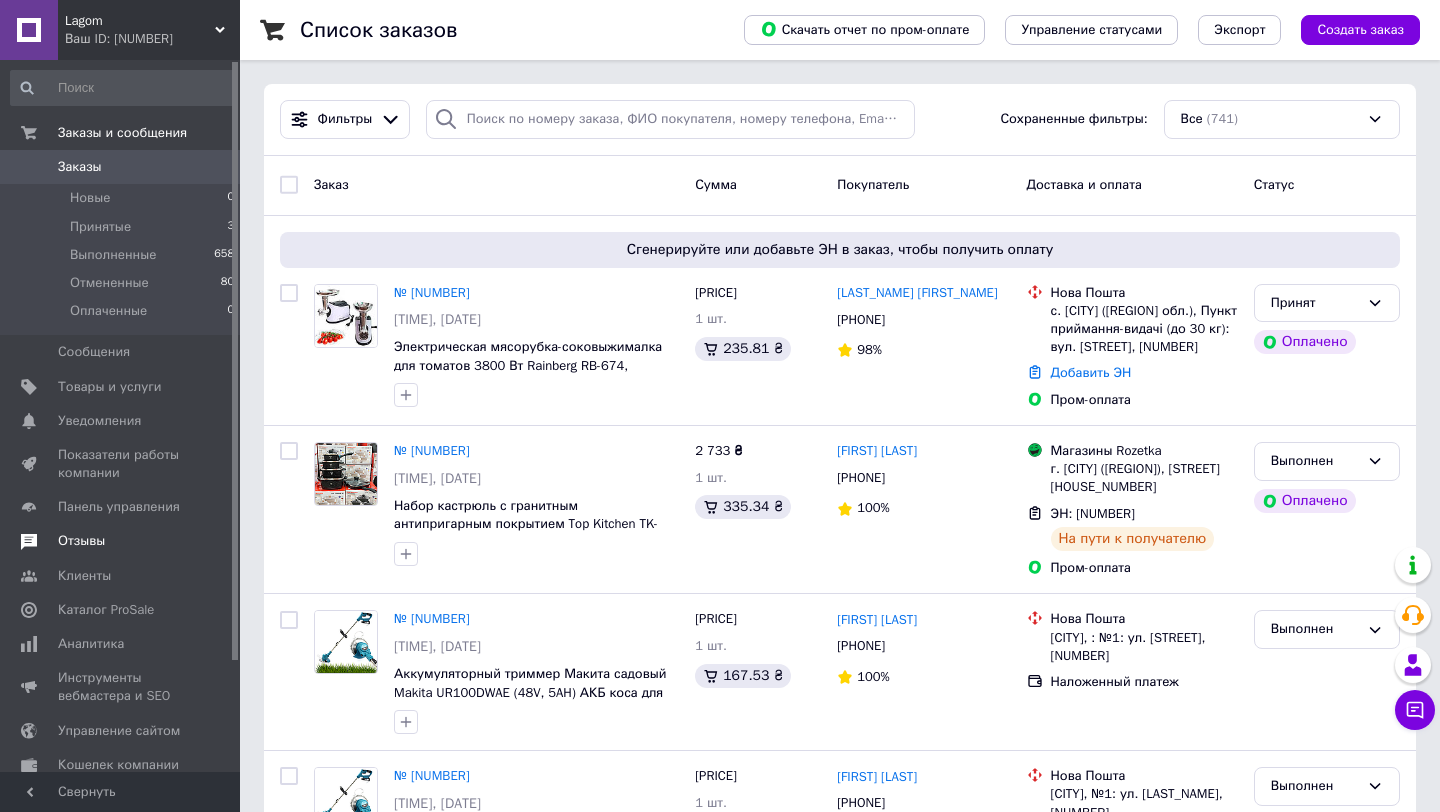 click on "Отзывы" at bounding box center (81, 541) 